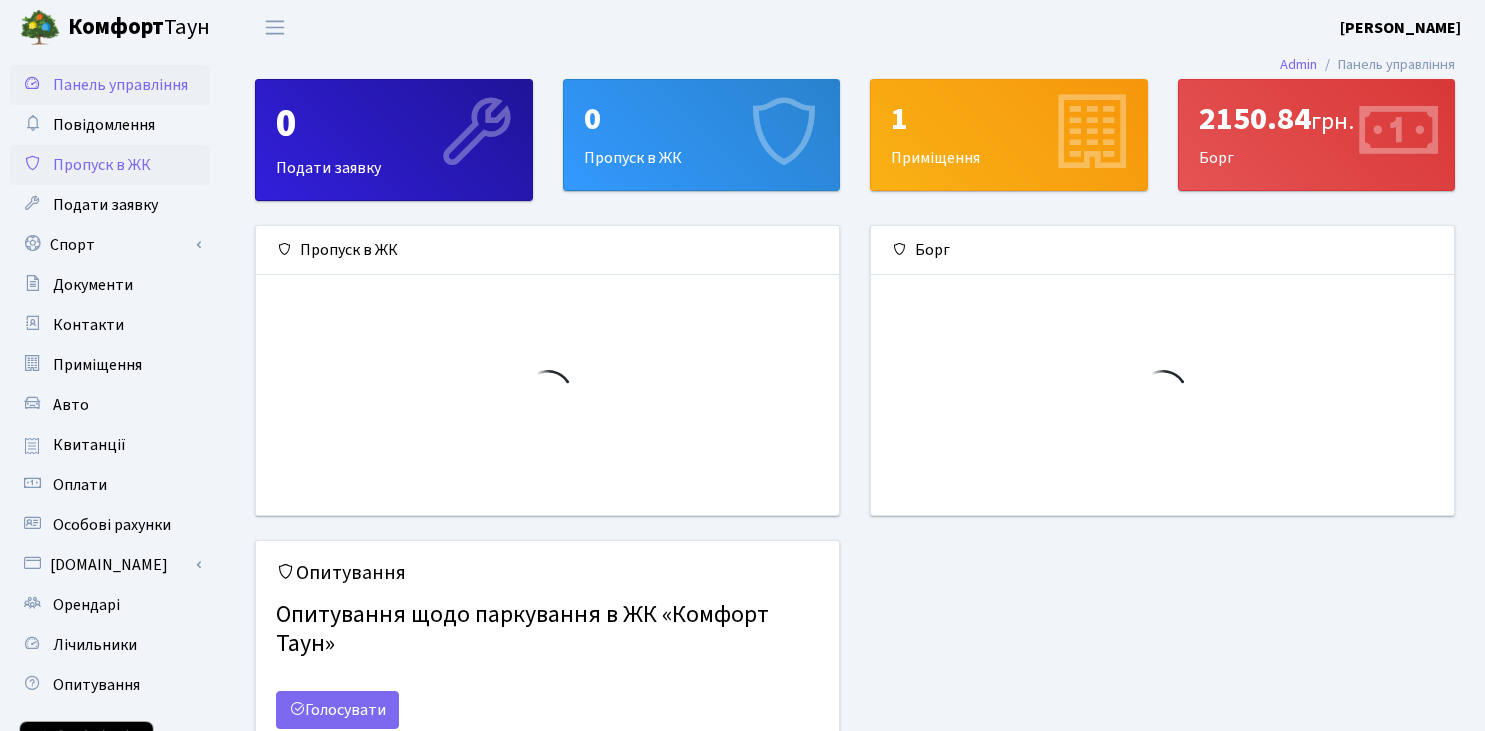 scroll, scrollTop: 0, scrollLeft: 0, axis: both 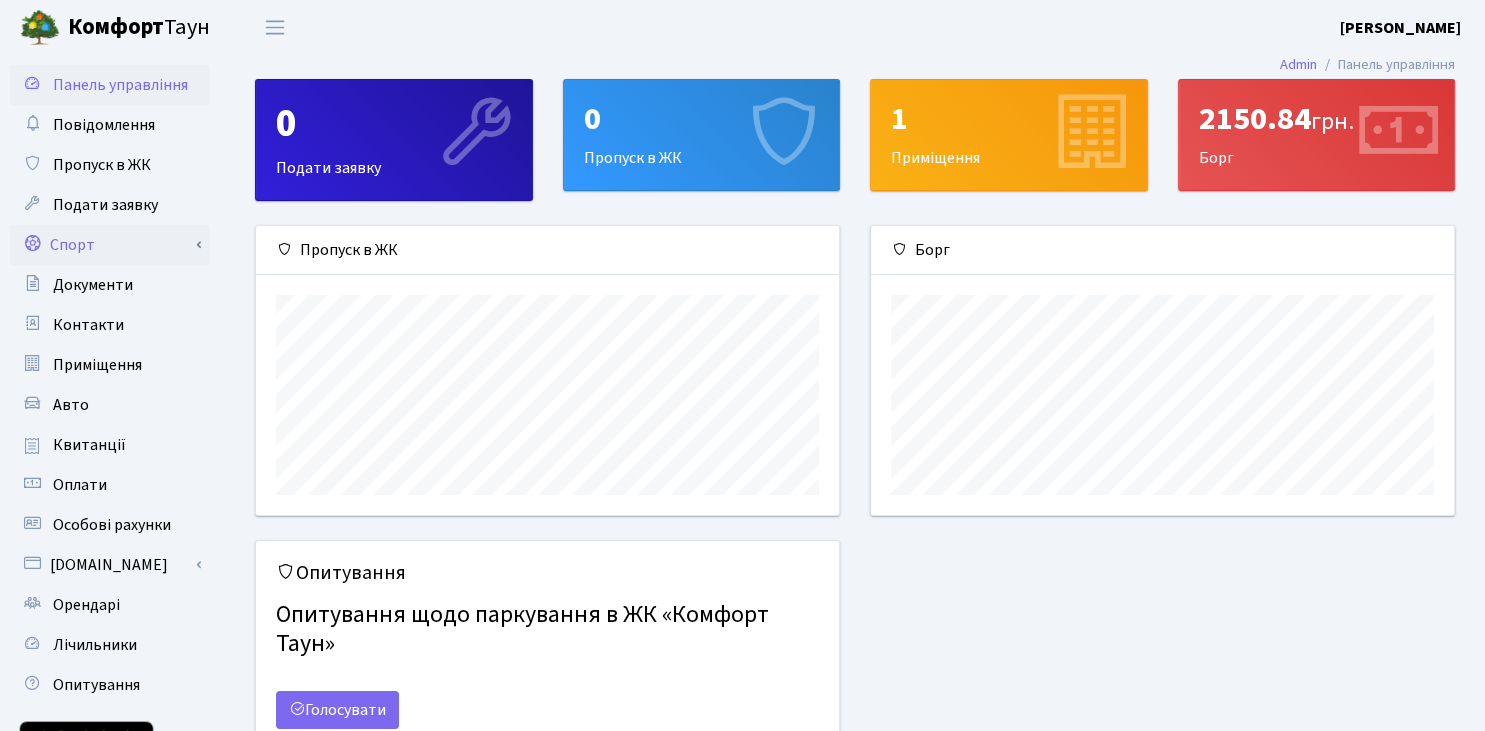 click on "Спорт" at bounding box center (110, 245) 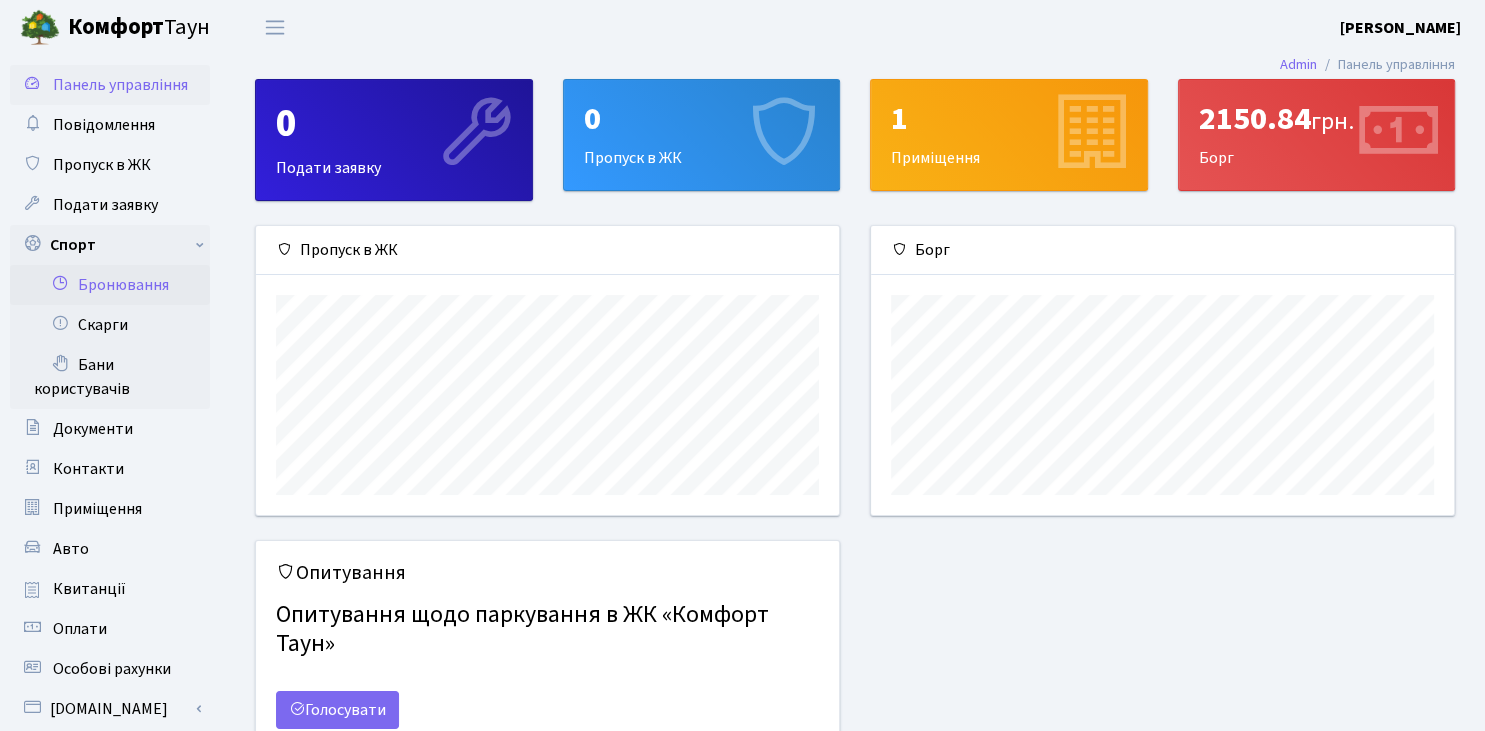 click on "Бронювання" at bounding box center [110, 285] 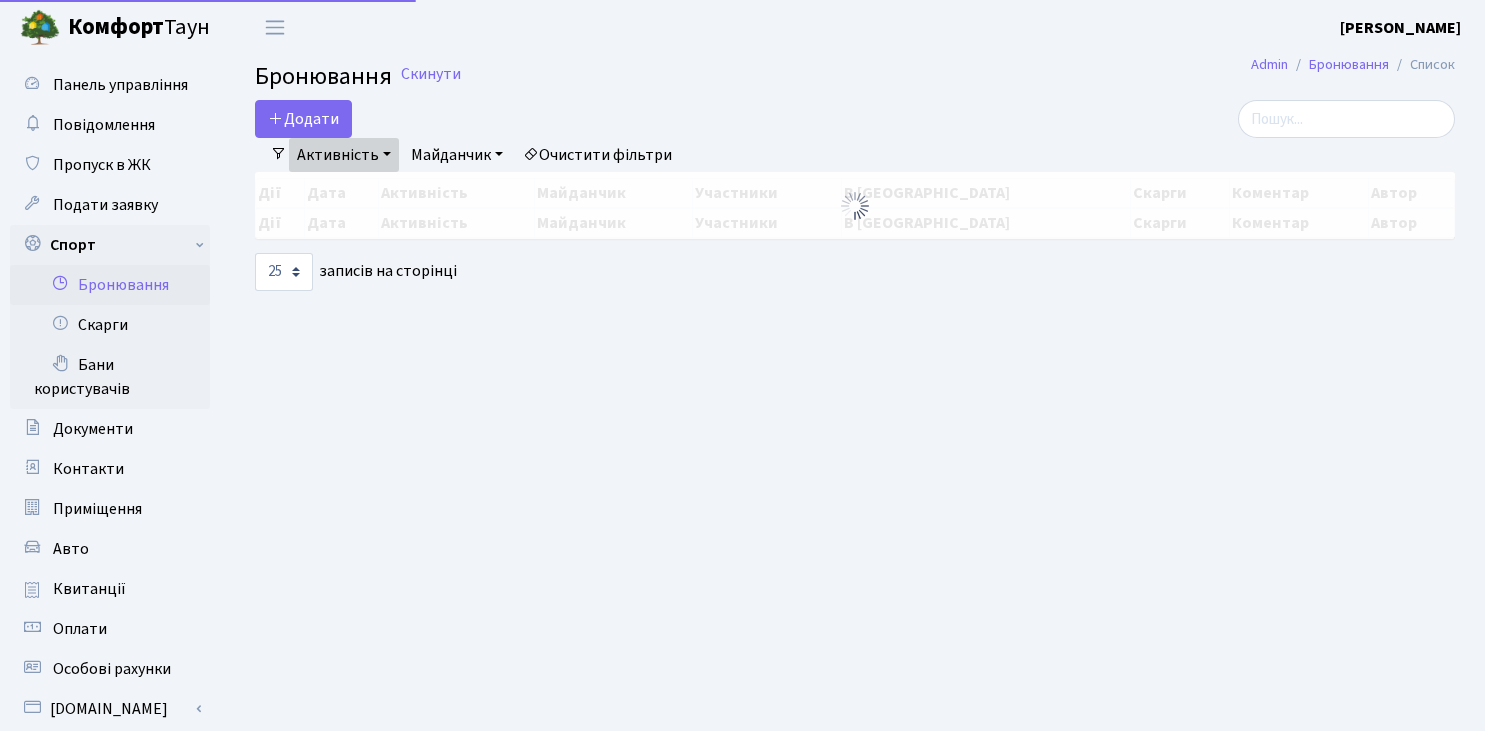 select on "25" 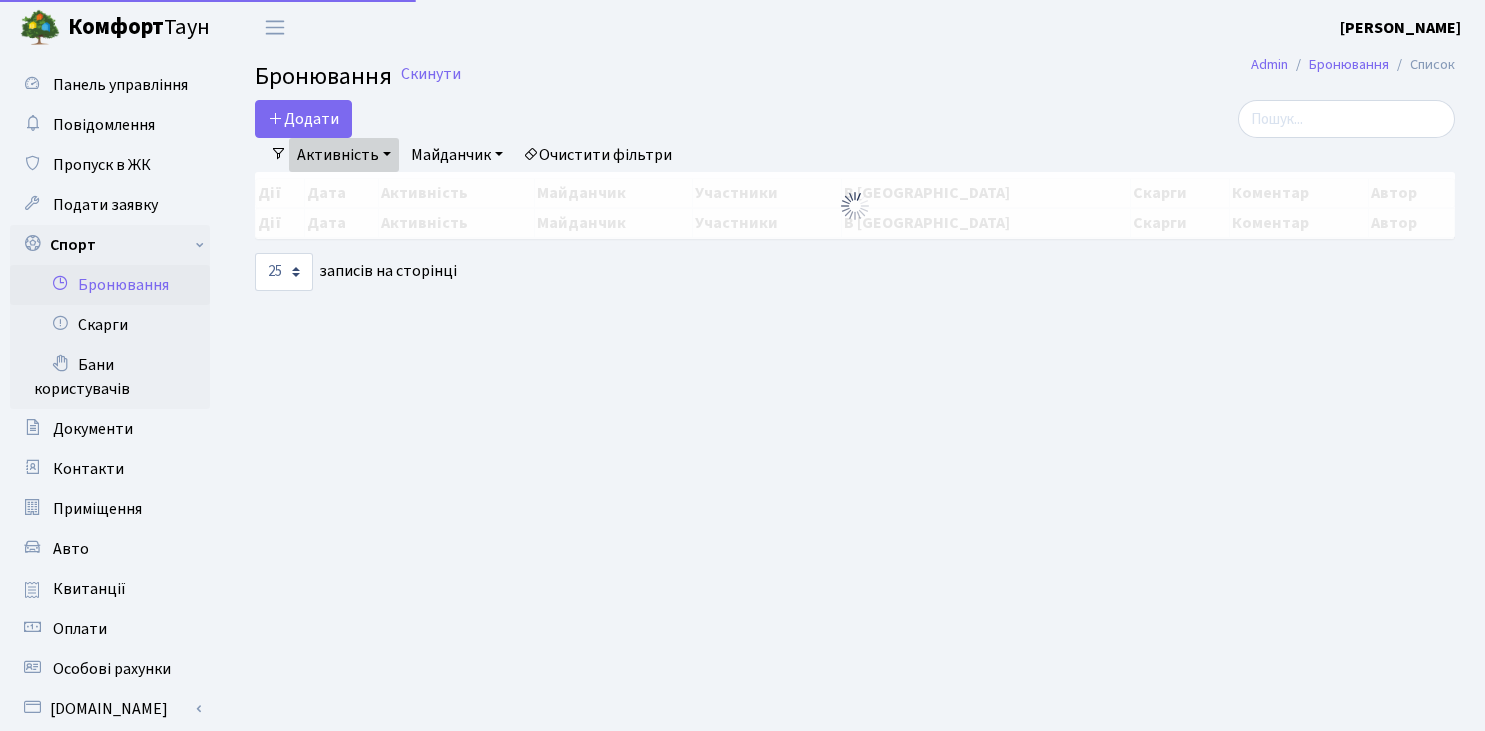scroll, scrollTop: 0, scrollLeft: 0, axis: both 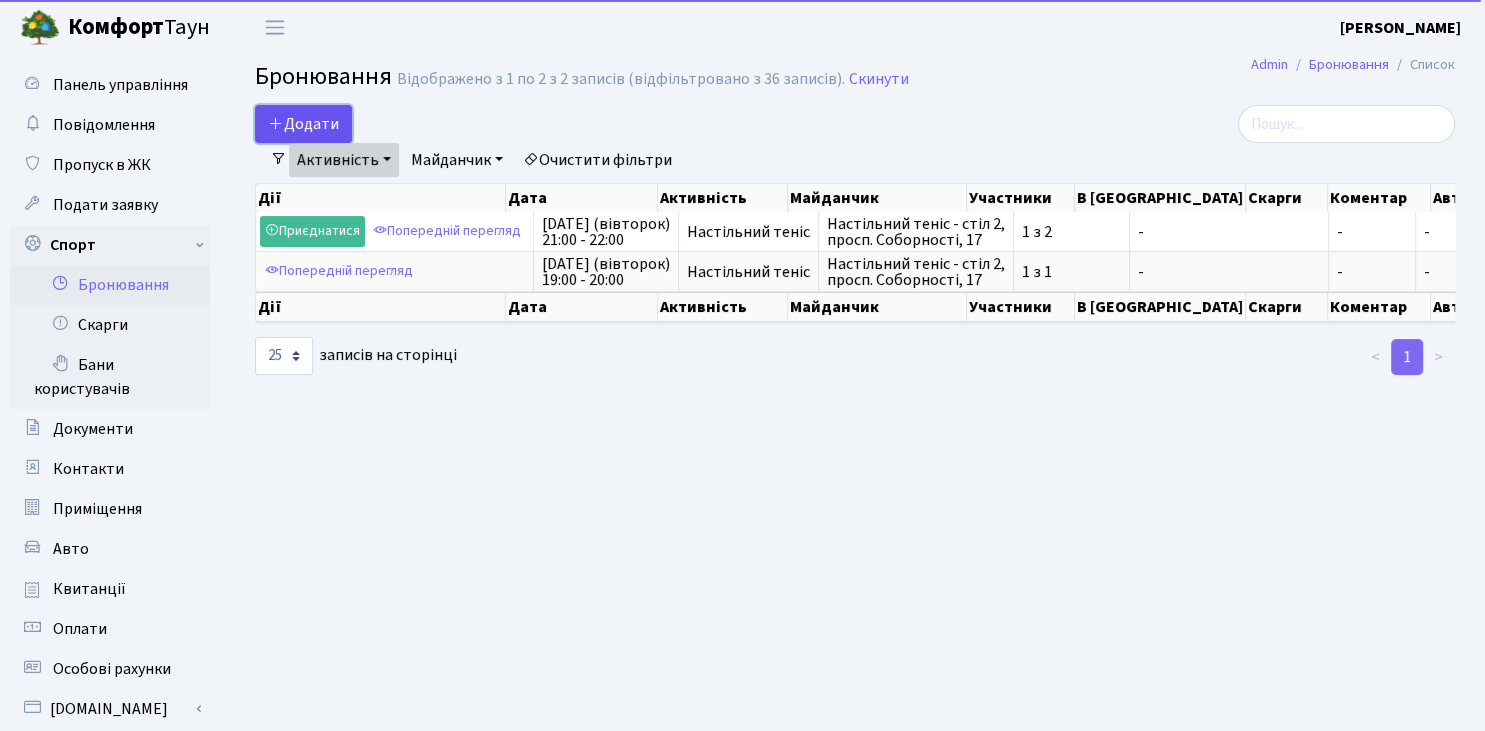 click on "Додати" at bounding box center (303, 124) 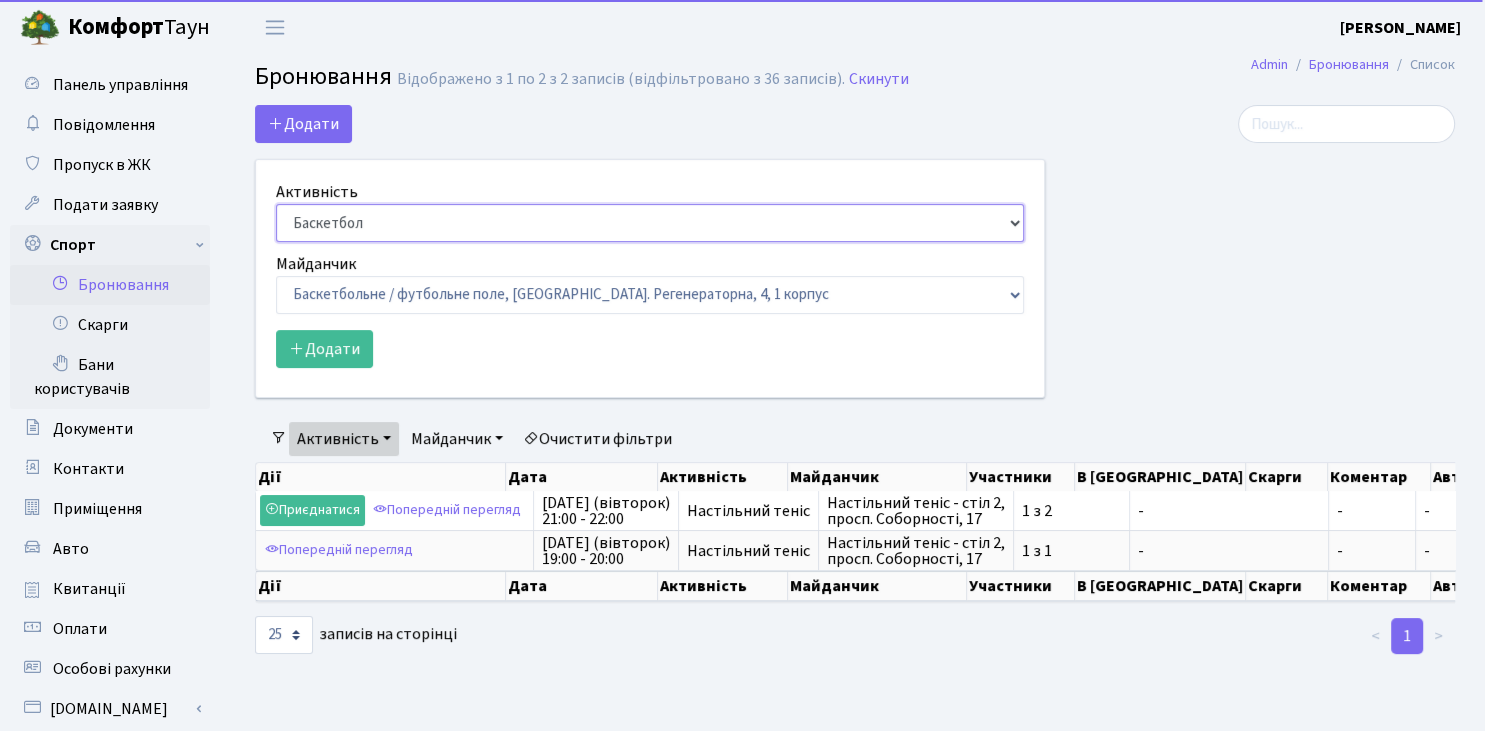 click on "Баскетбол
Волейбол
Йога
Катання на роликах
Настільний теніс
Теніс
Футбол
Фітнес" at bounding box center [650, 223] 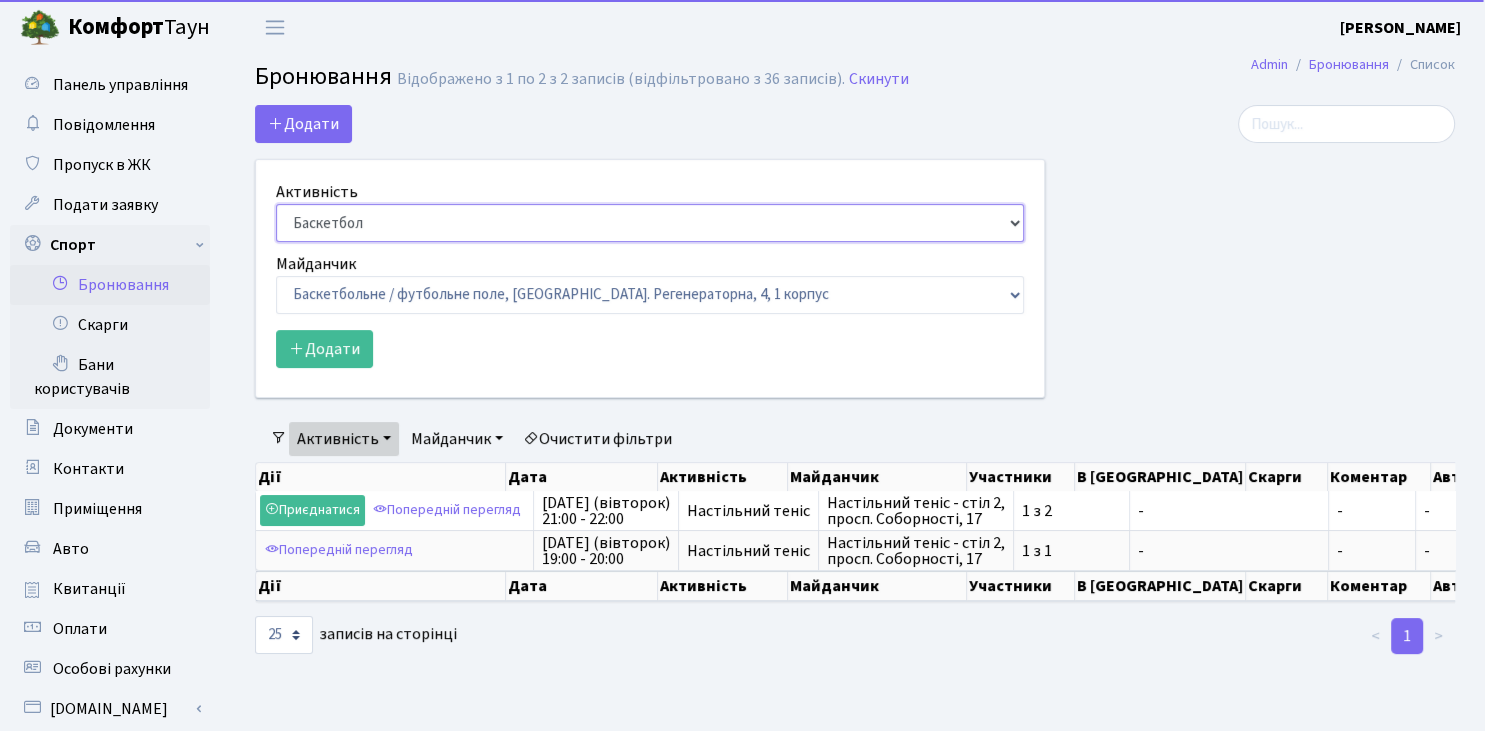 select on "7" 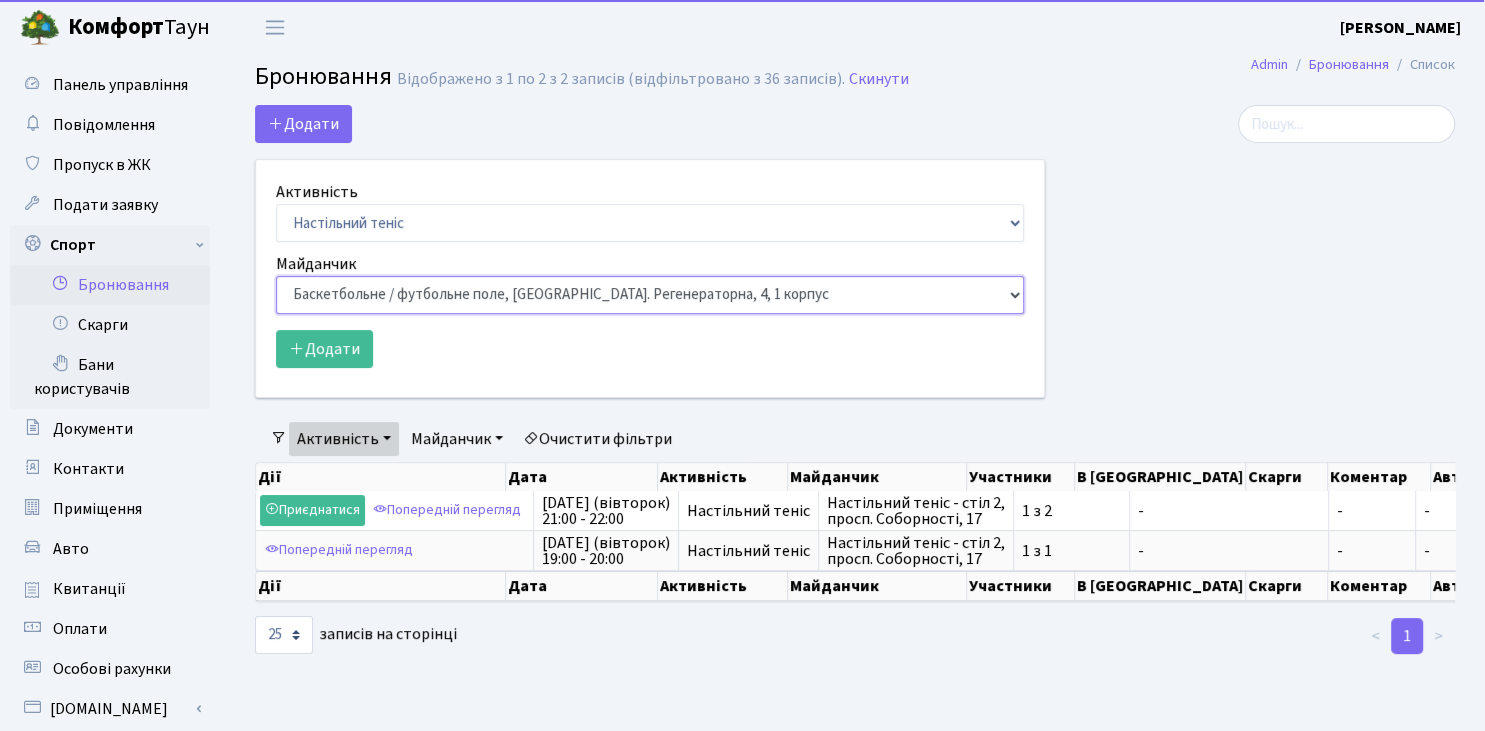 click on "Баскетбольне / футбольне поле, Вул. Регенераторна, 4, 1 корпус
Баскетбольне поле, вул. Регенераторна, 4, 17 корпус
Баскетбольне поле, просп. Соборності, 17
Волейбольне поле, вул. Регенераторна, 4, 17 корпус
Волейбольне поле, 33 паркінг, вул. Регенераторна, 4-Д
Волейбольне поле, просп. Соборності, 17
Настільний теніс - стіл 1, просп. Соборності, 17" at bounding box center [650, 295] 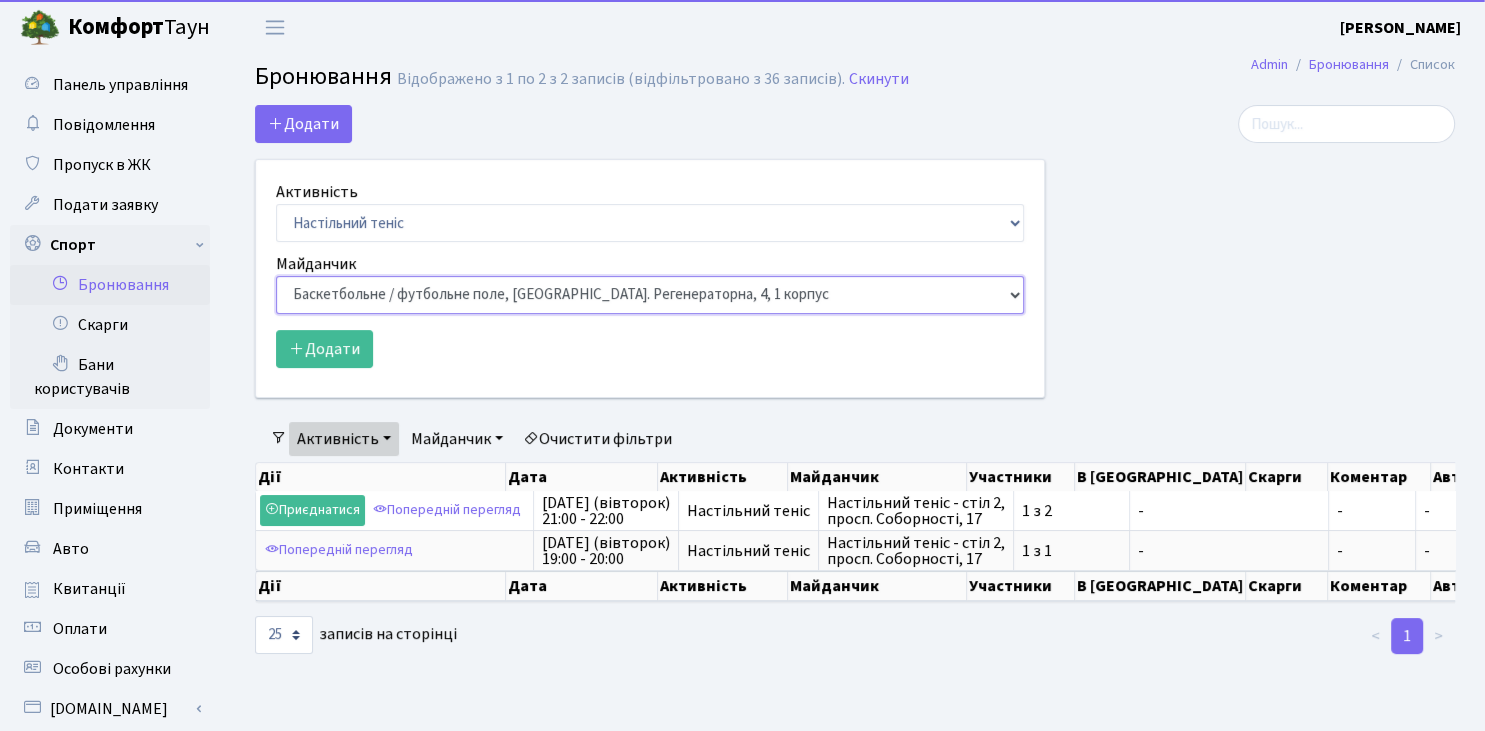 select on "13" 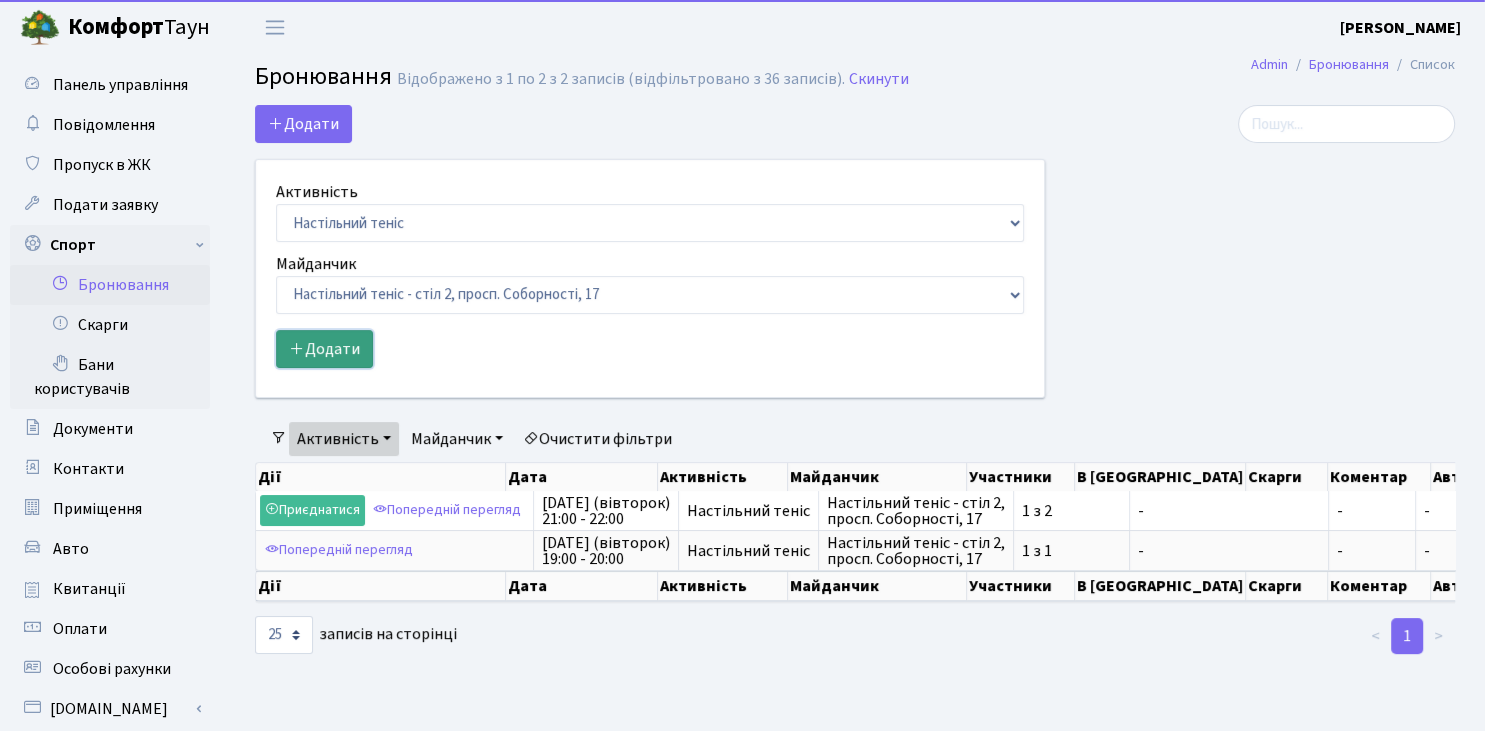 click on "Додати" at bounding box center (324, 349) 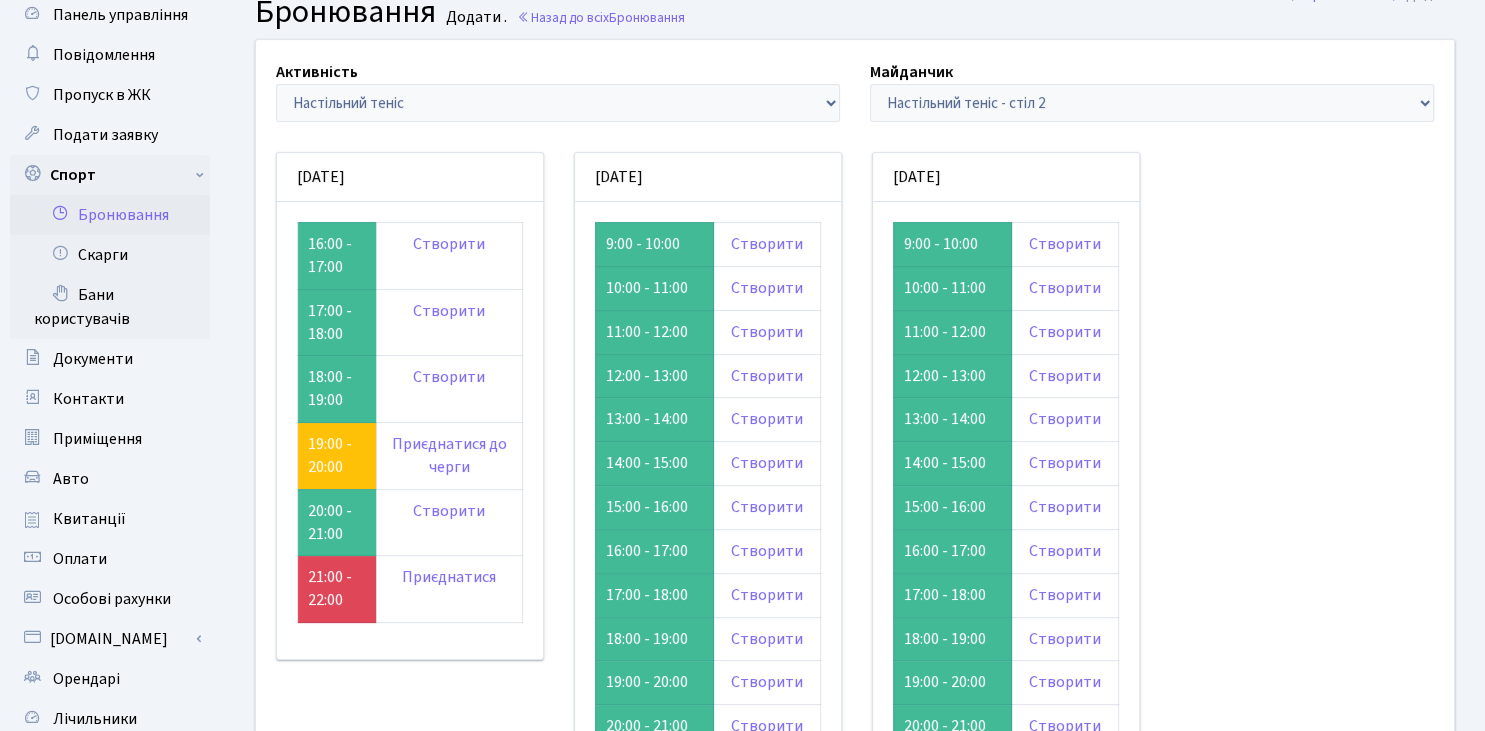 scroll, scrollTop: 105, scrollLeft: 0, axis: vertical 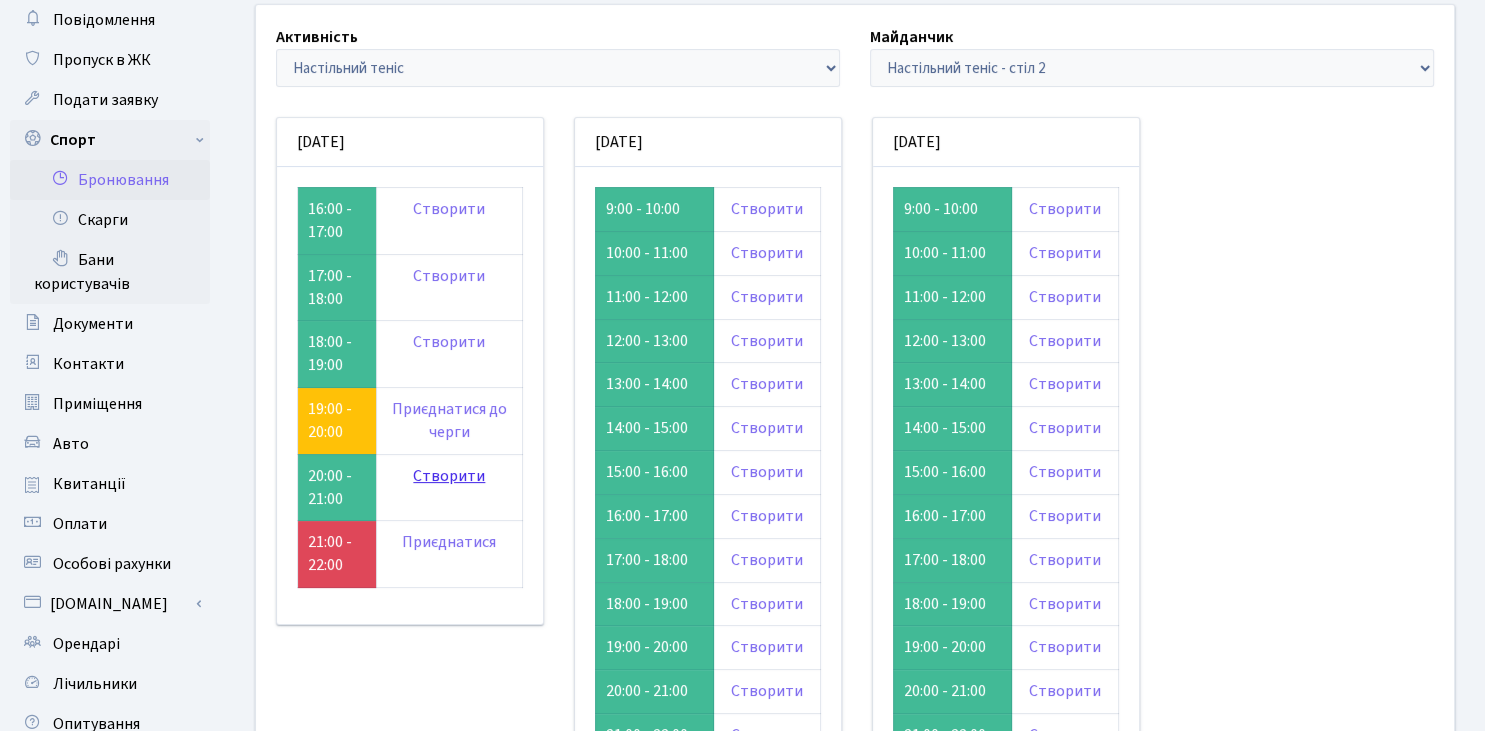 click on "Створити" at bounding box center (449, 476) 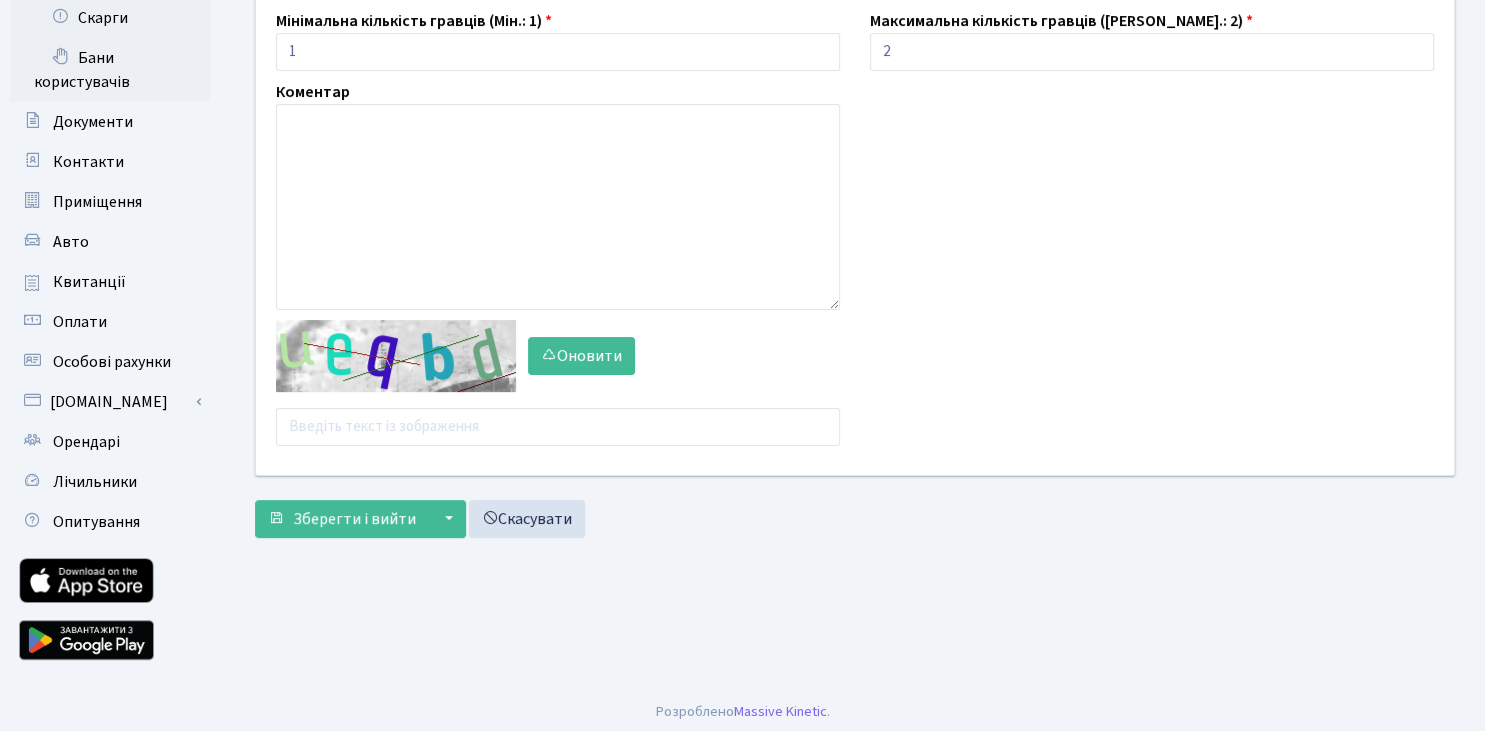 scroll, scrollTop: 313, scrollLeft: 0, axis: vertical 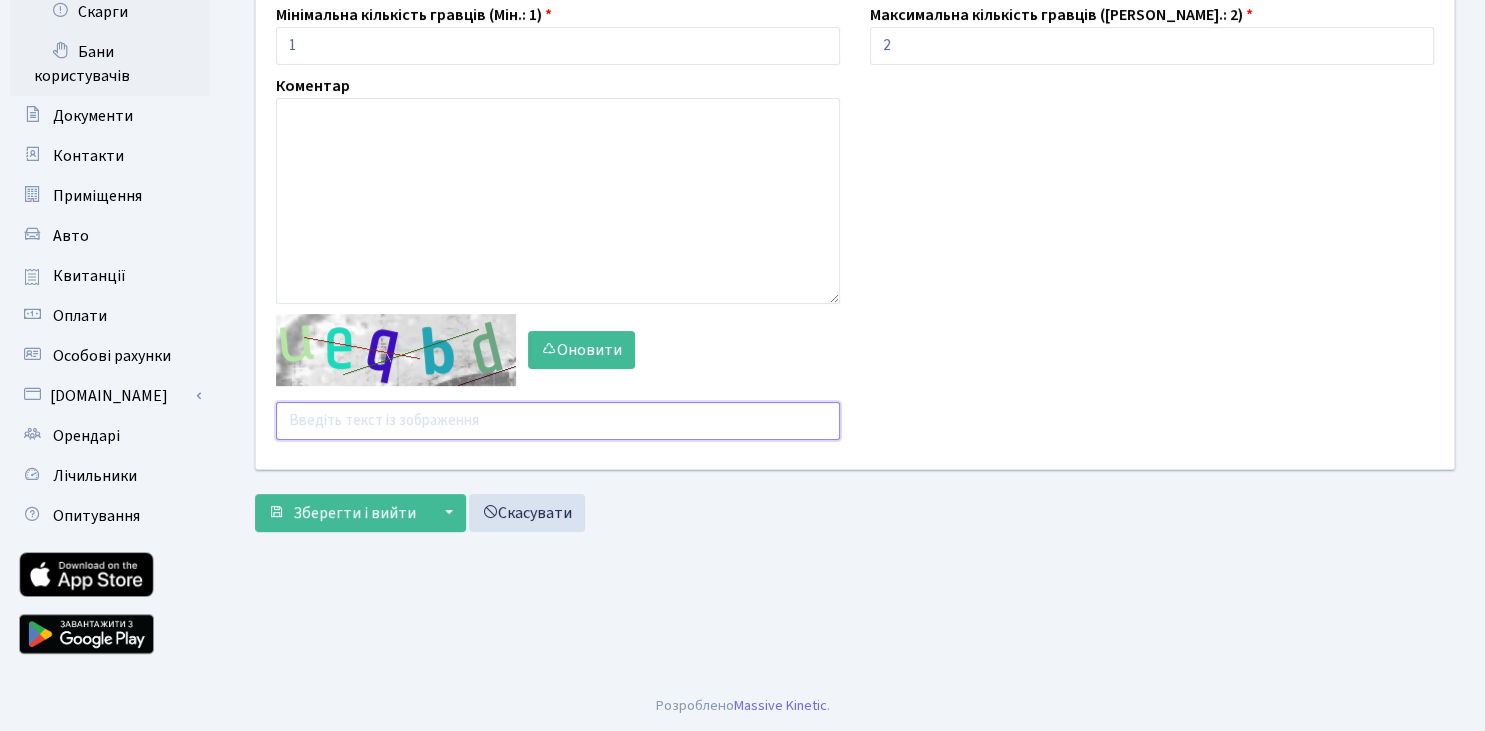 click at bounding box center (558, 421) 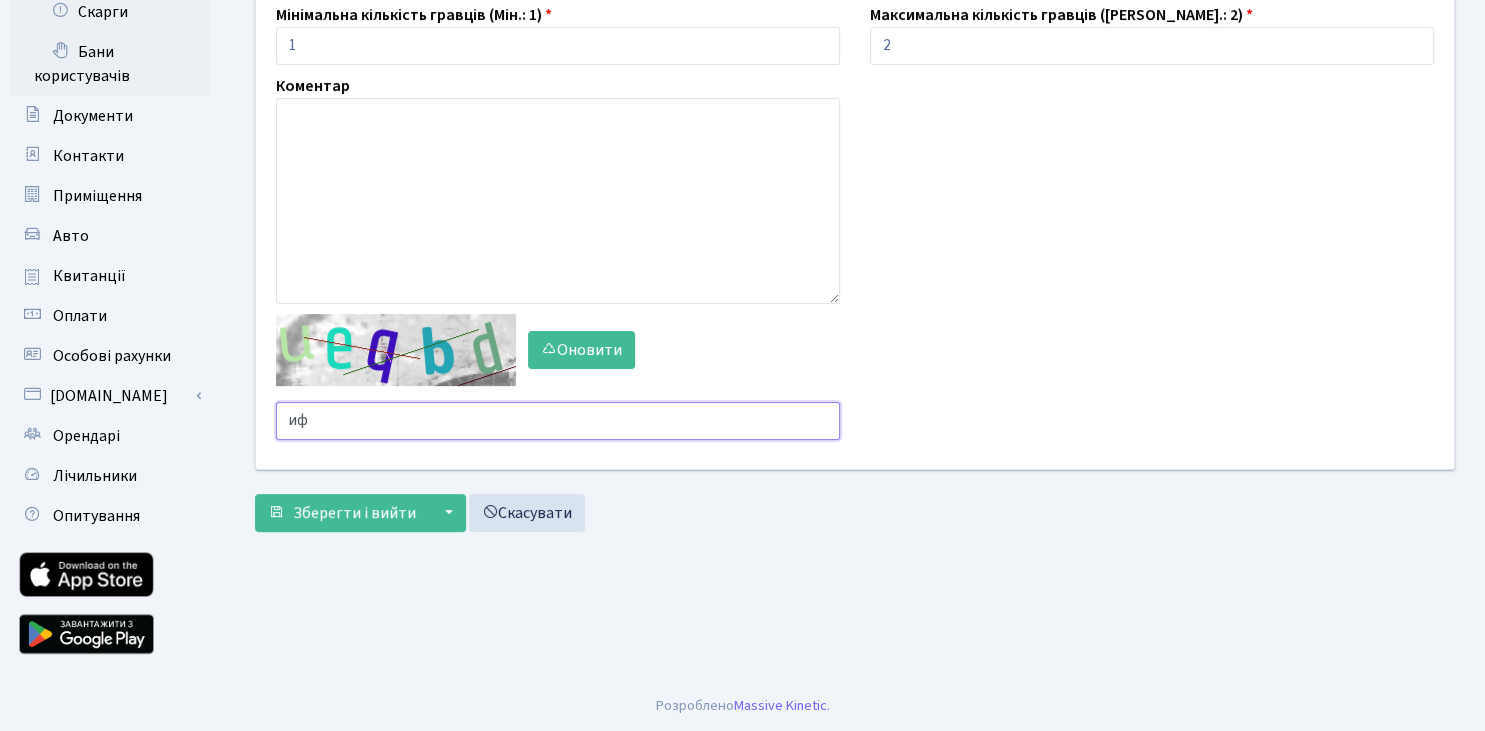 type on "и" 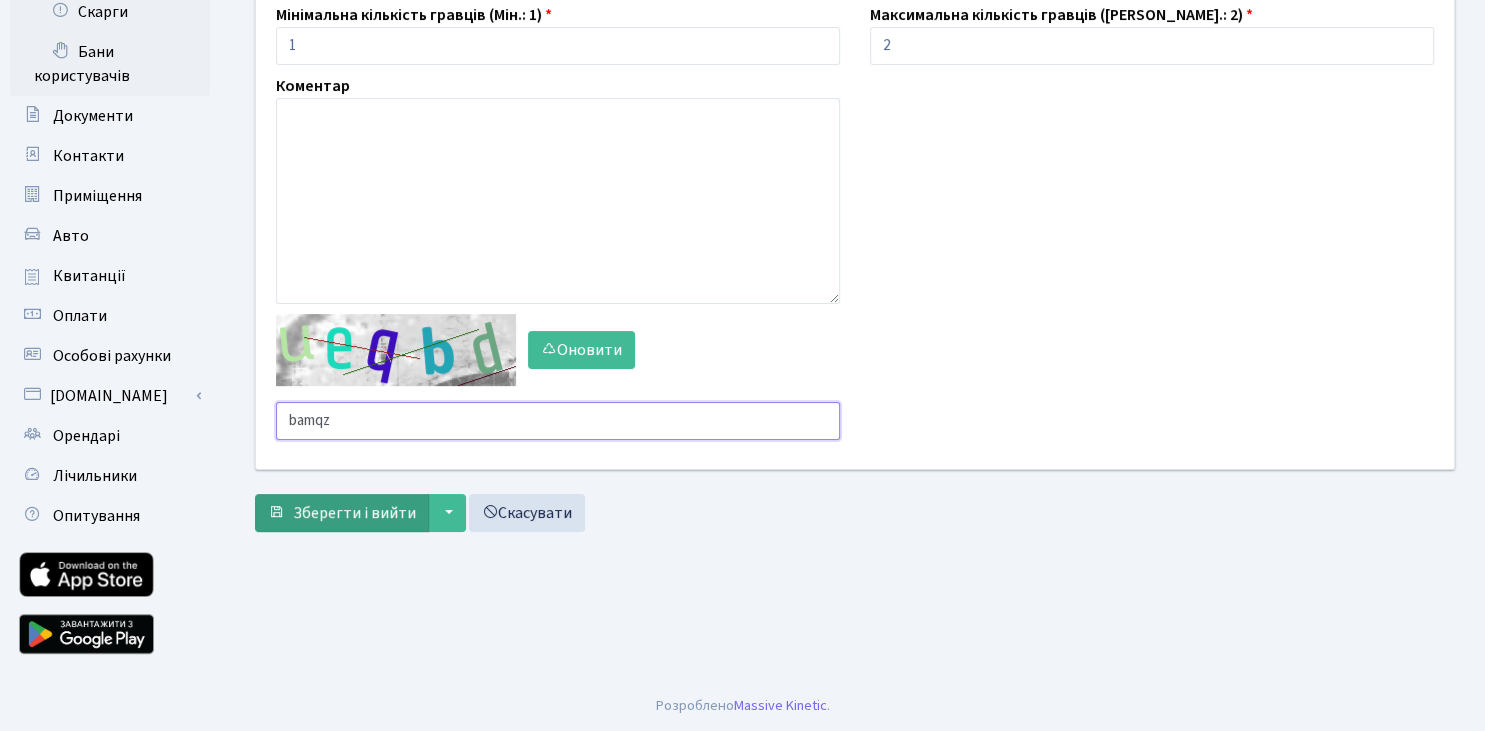 type on "bamqz" 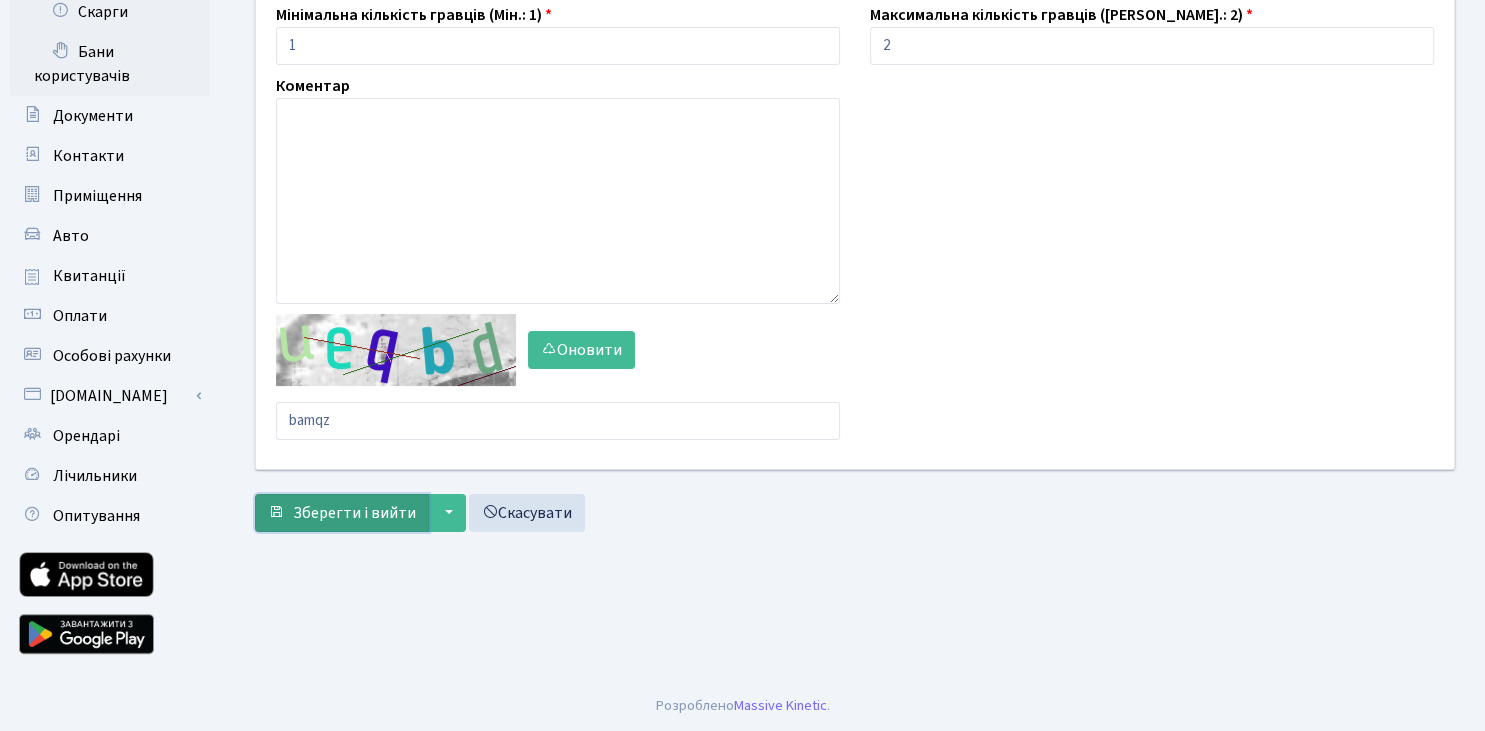click on "Зберегти і вийти" at bounding box center [354, 513] 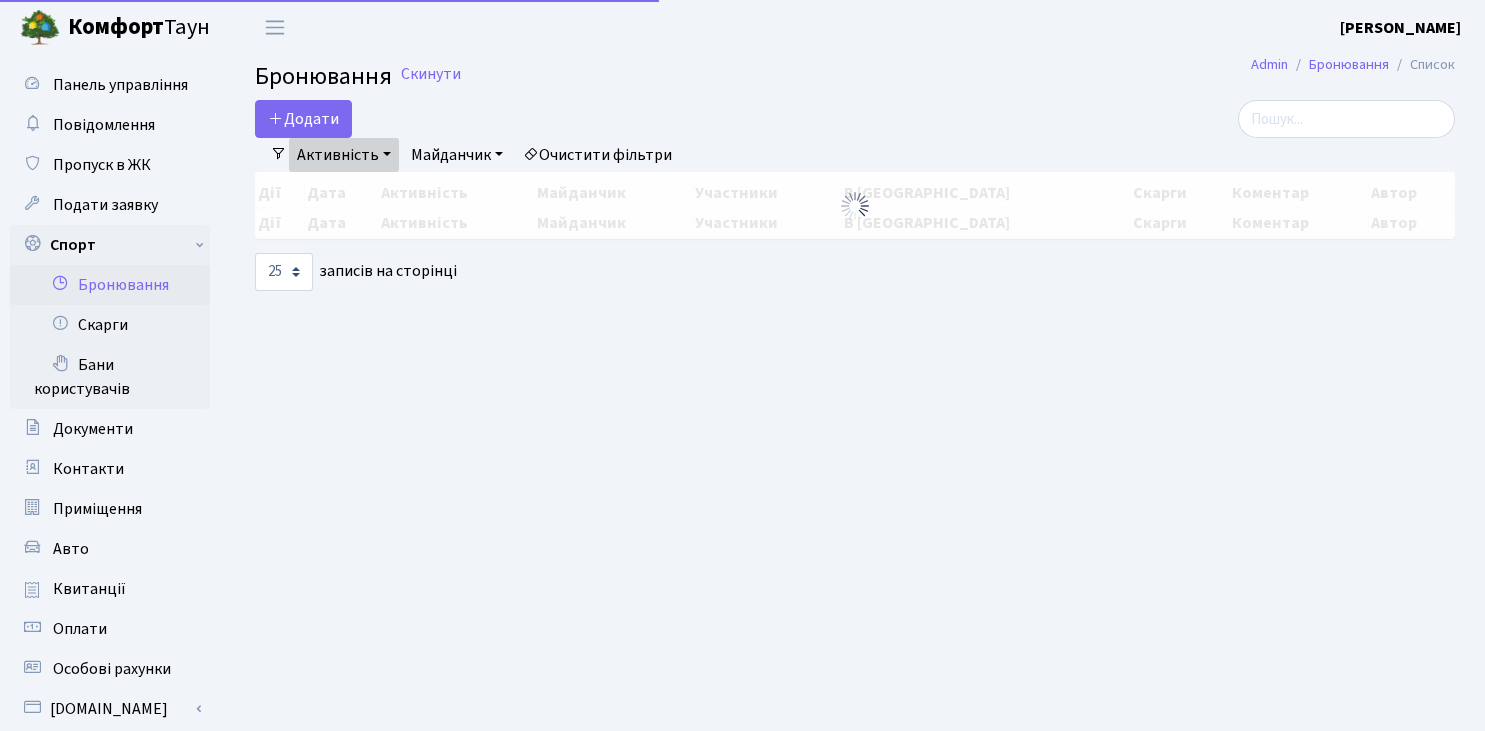 select on "25" 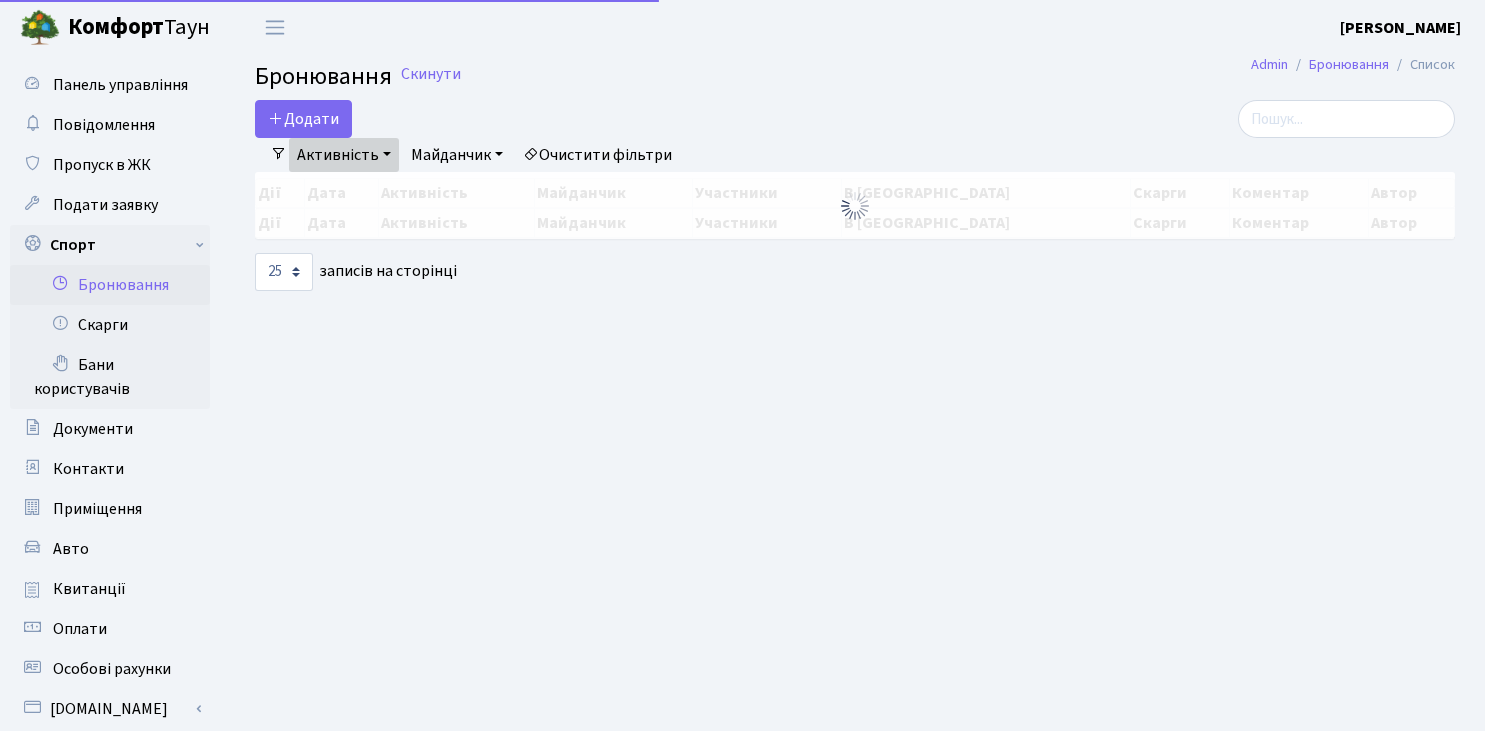 scroll, scrollTop: 0, scrollLeft: 0, axis: both 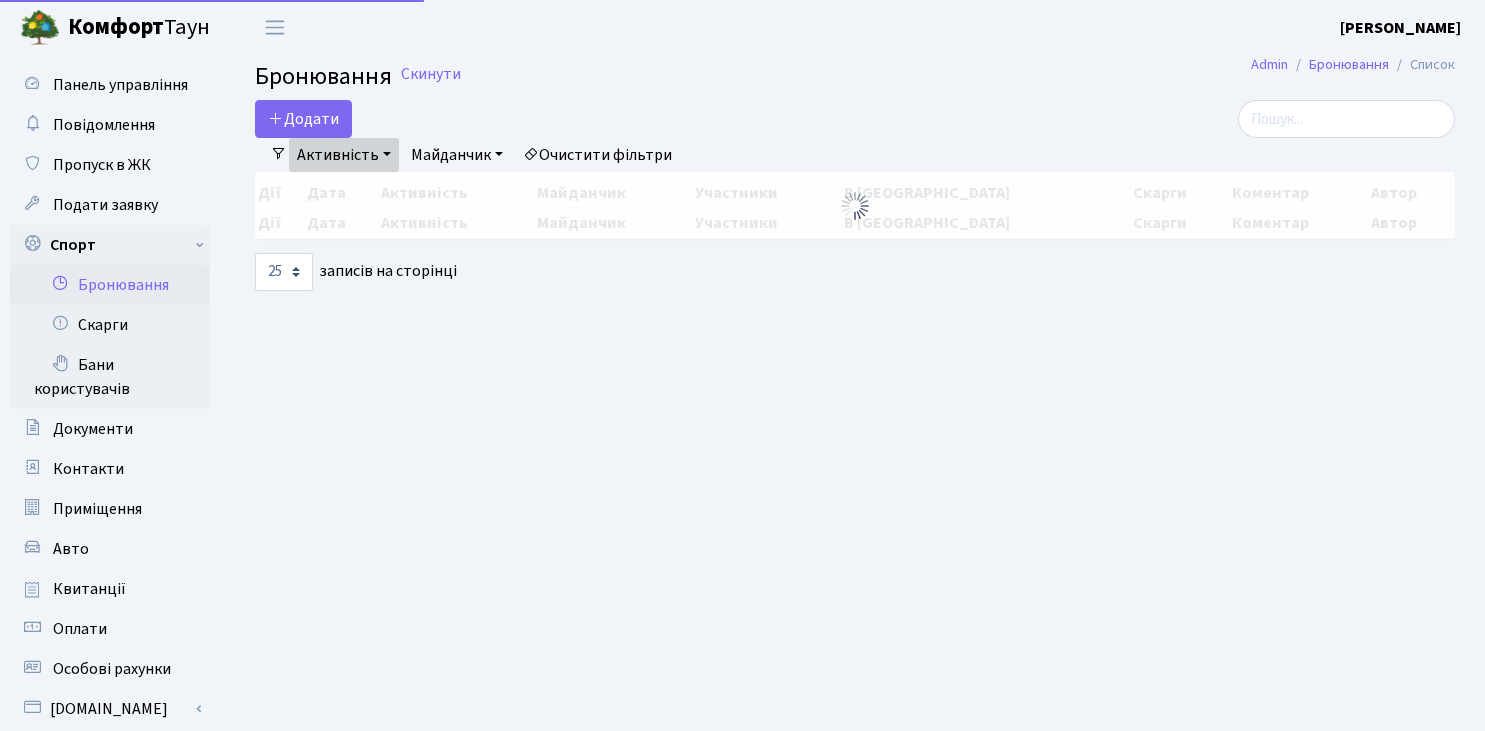 select on "25" 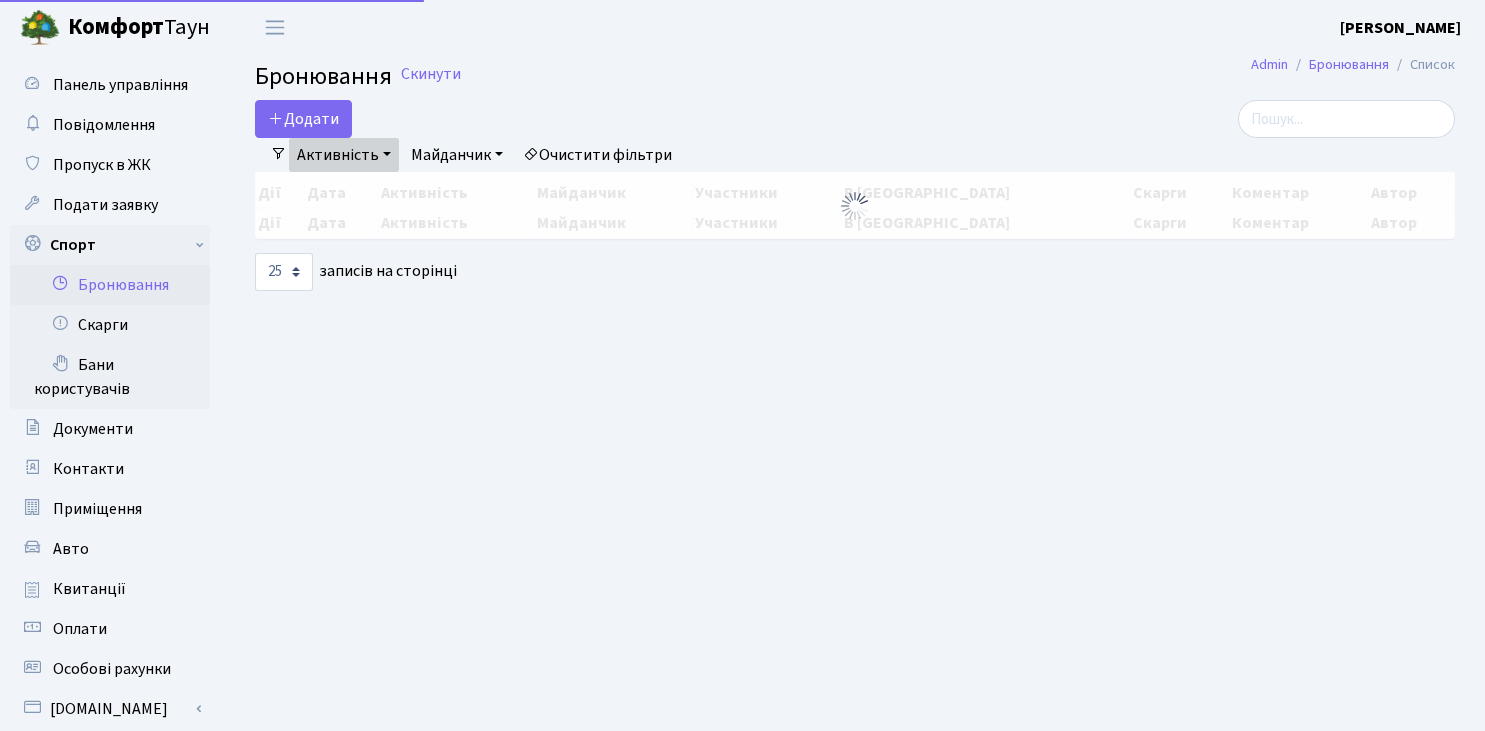 scroll, scrollTop: 0, scrollLeft: 0, axis: both 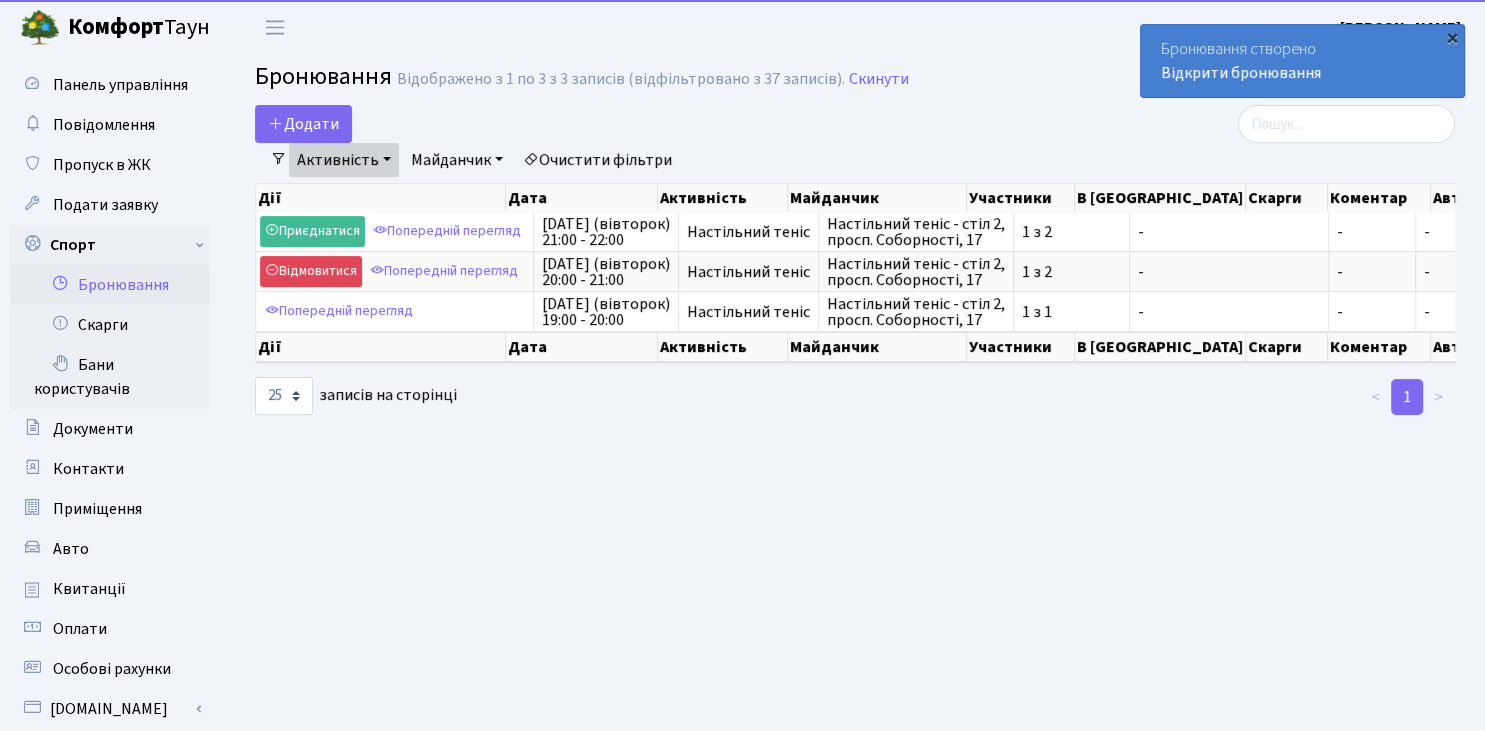 click on "×" at bounding box center [1452, 37] 